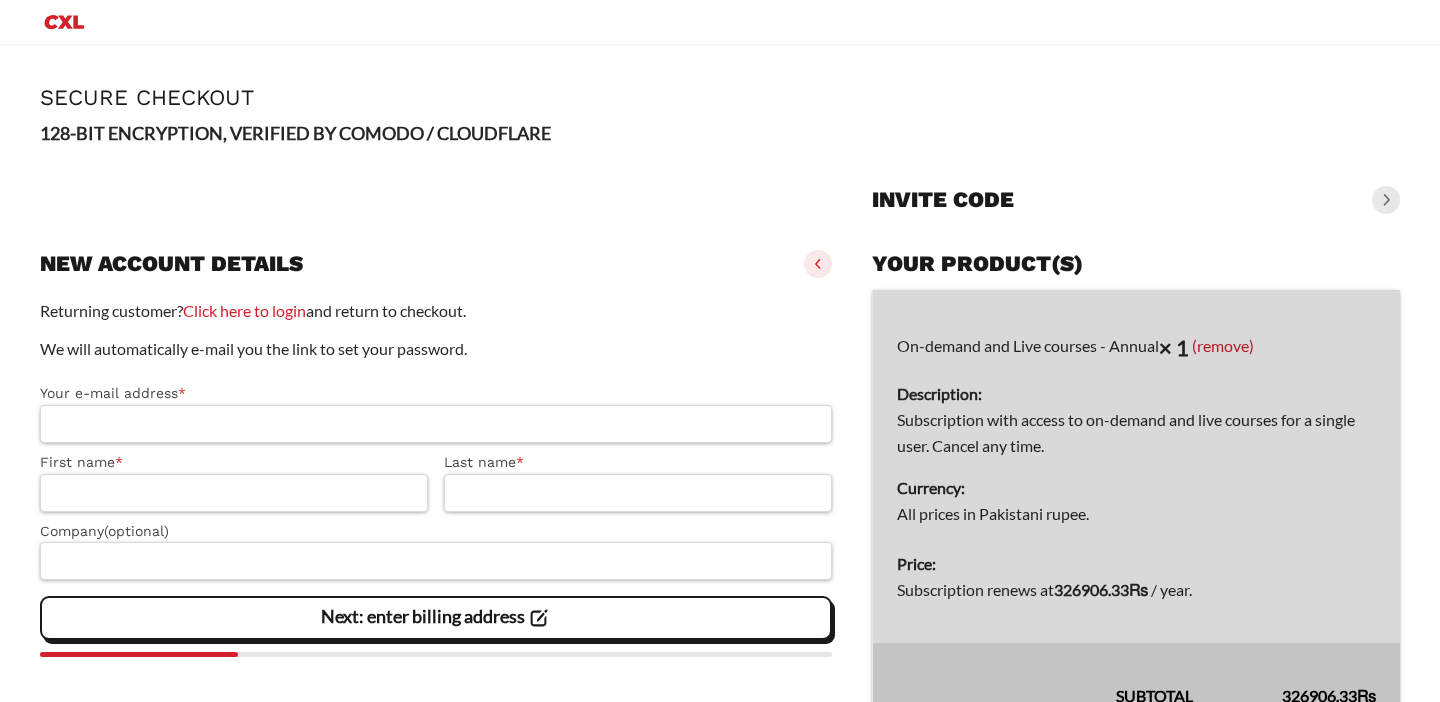 scroll, scrollTop: 0, scrollLeft: 0, axis: both 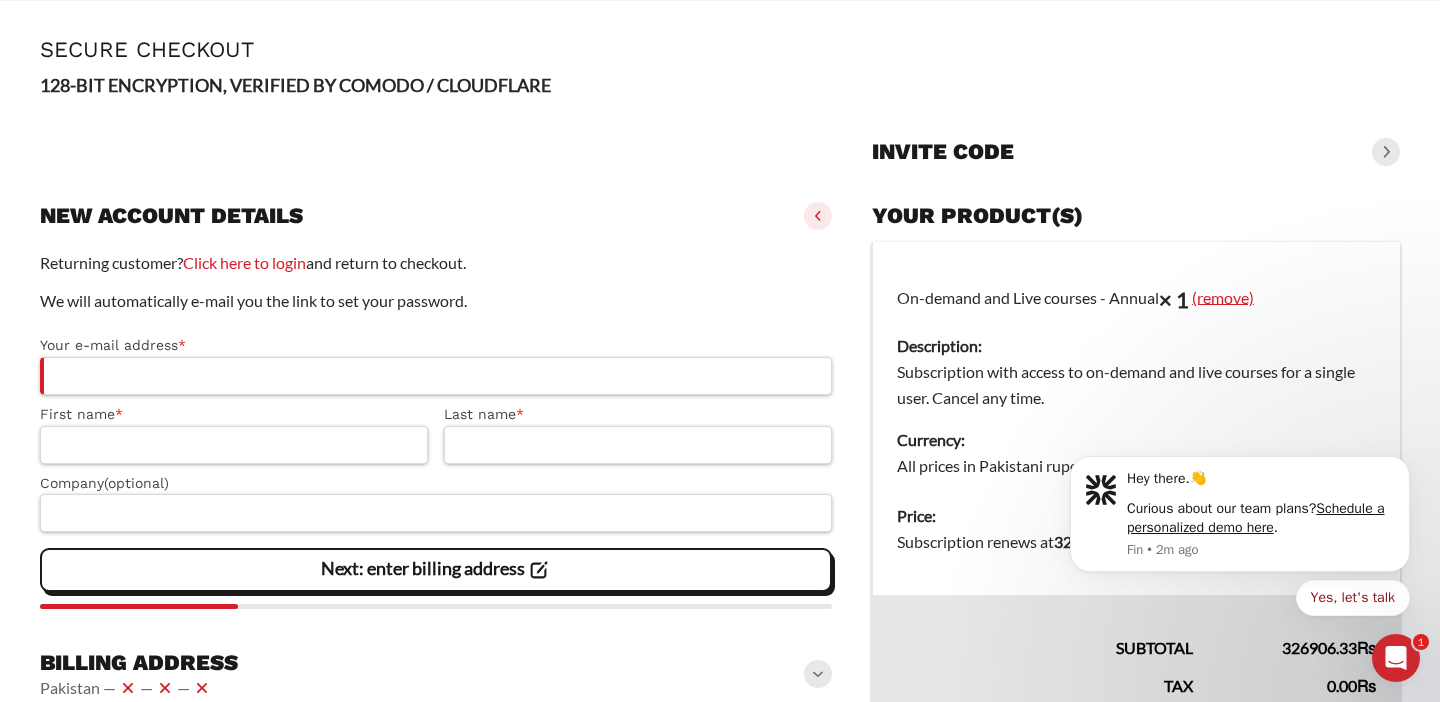 click on "(remove)" at bounding box center (1223, 296) 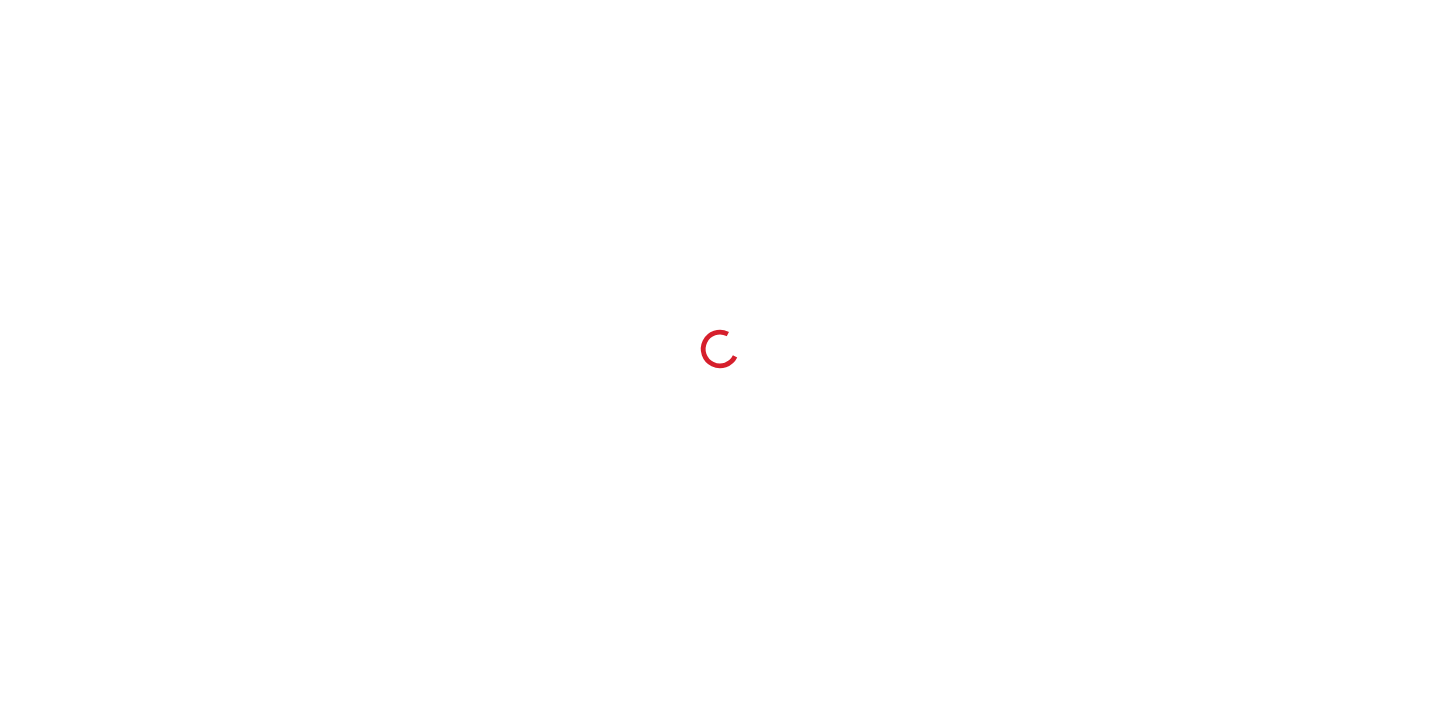 scroll, scrollTop: 0, scrollLeft: 0, axis: both 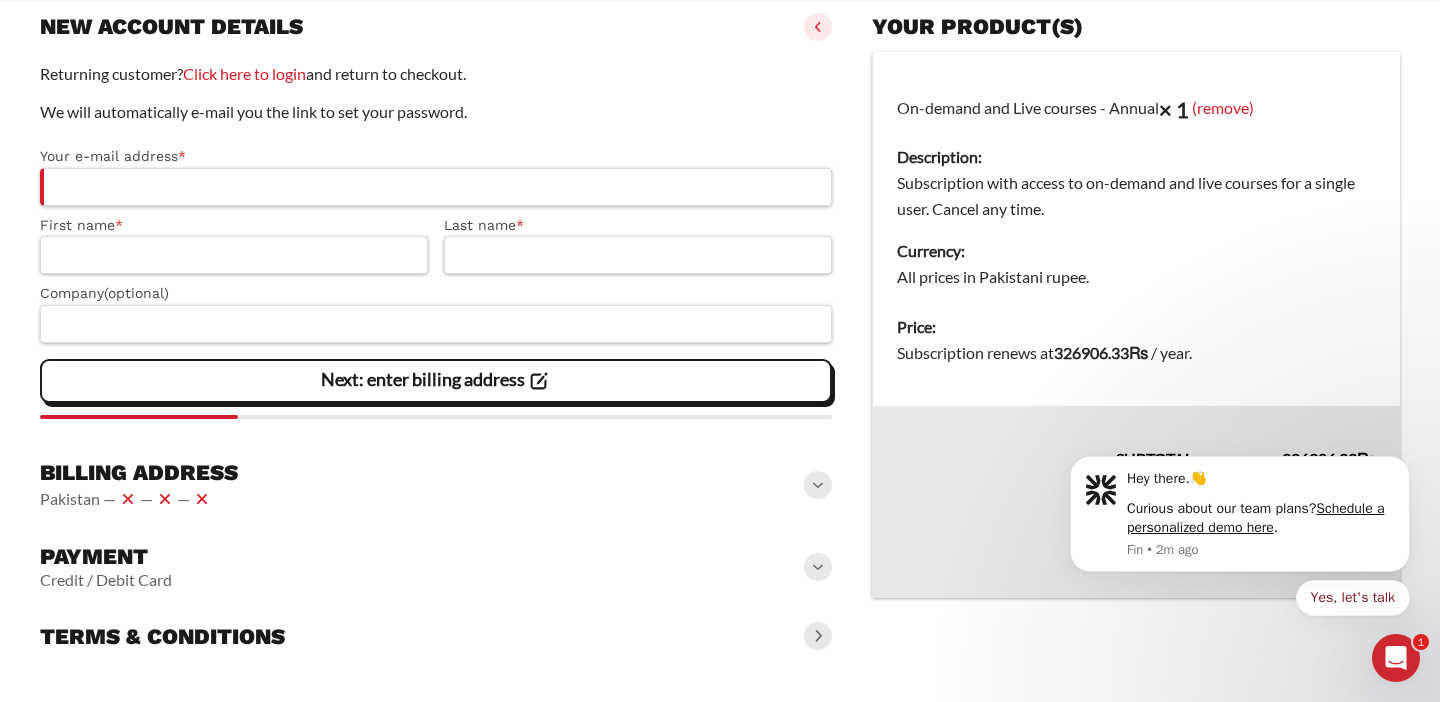 click at bounding box center [818, 567] 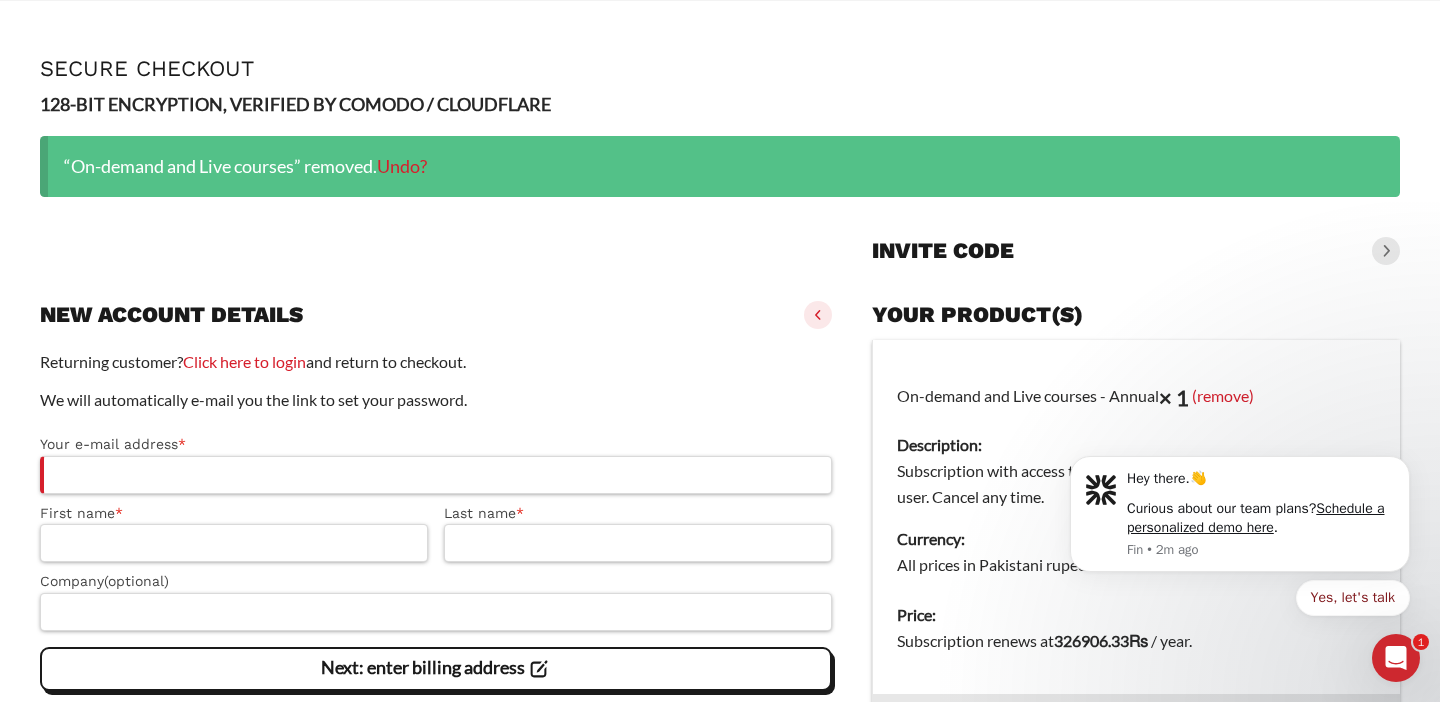 scroll, scrollTop: 0, scrollLeft: 0, axis: both 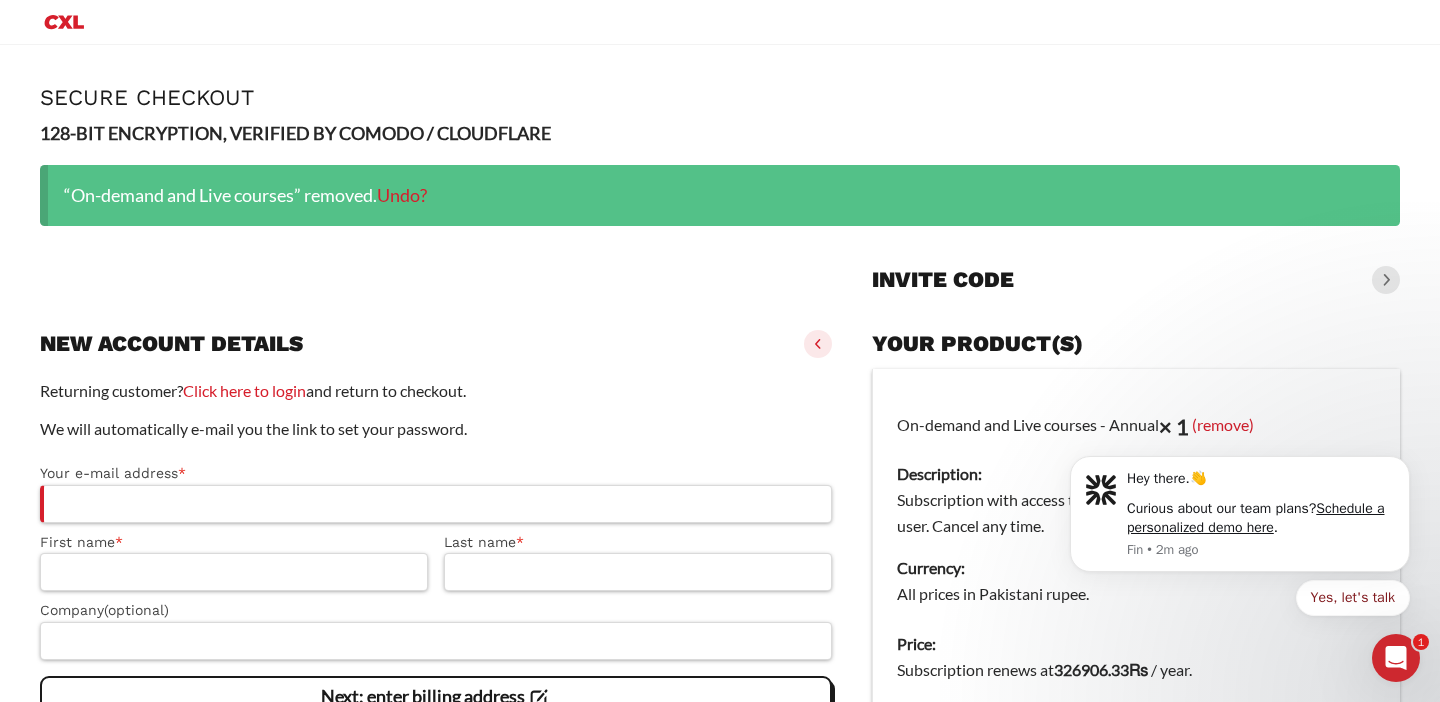 click at bounding box center (1386, 280) 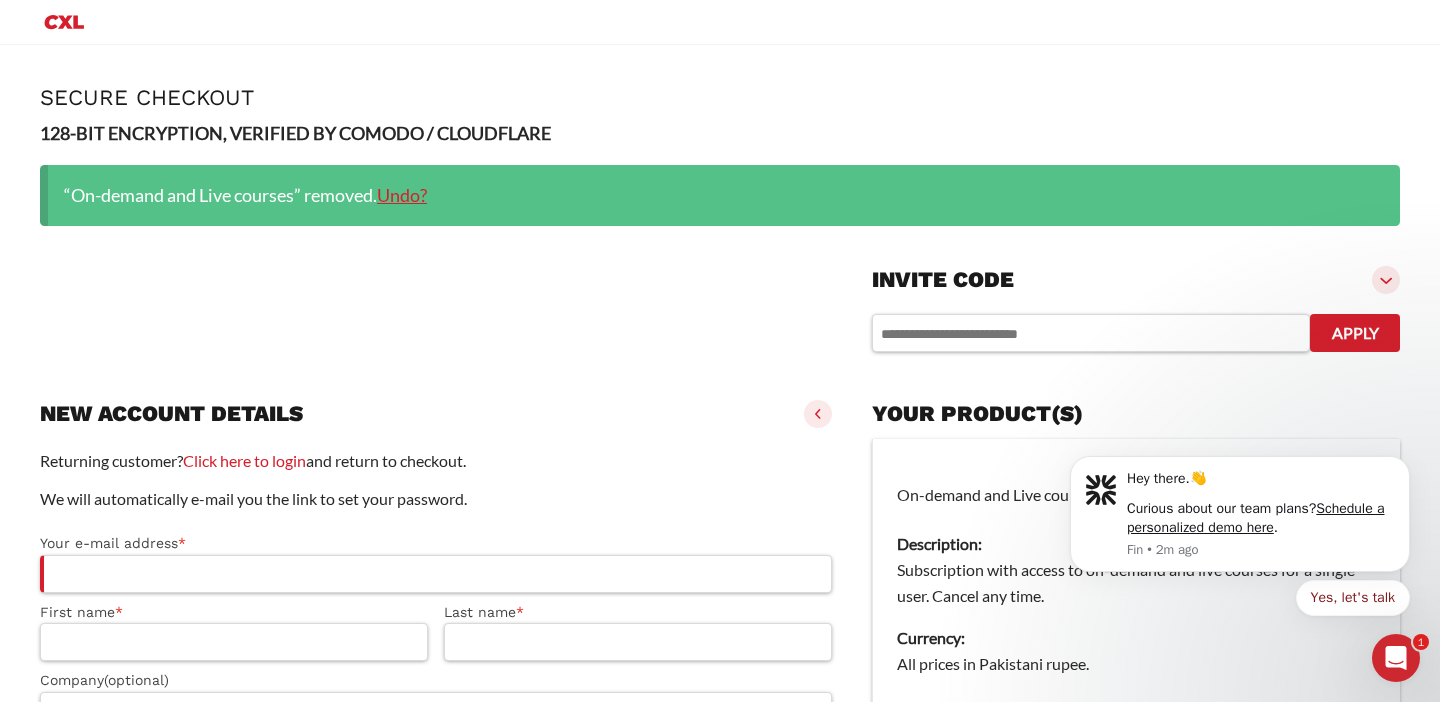 click on "Undo?" at bounding box center (402, 195) 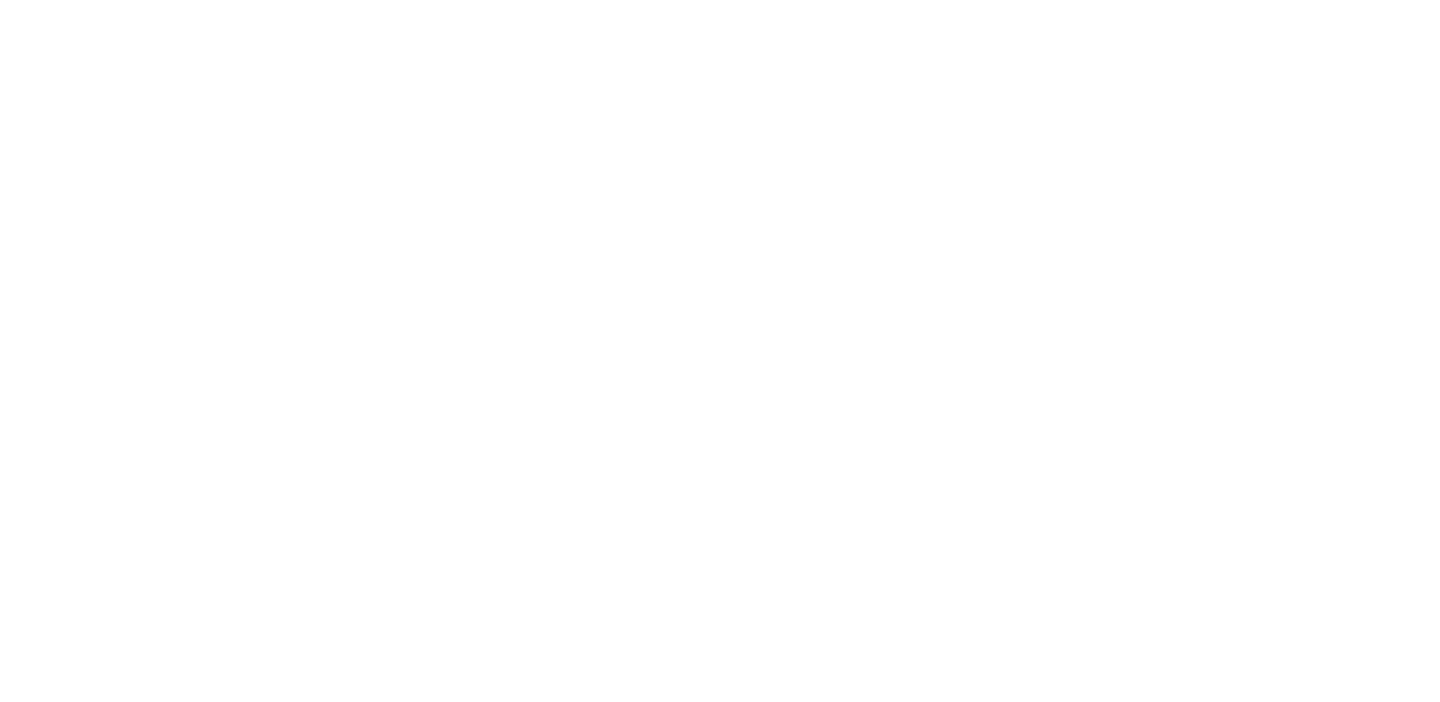 scroll, scrollTop: 0, scrollLeft: 0, axis: both 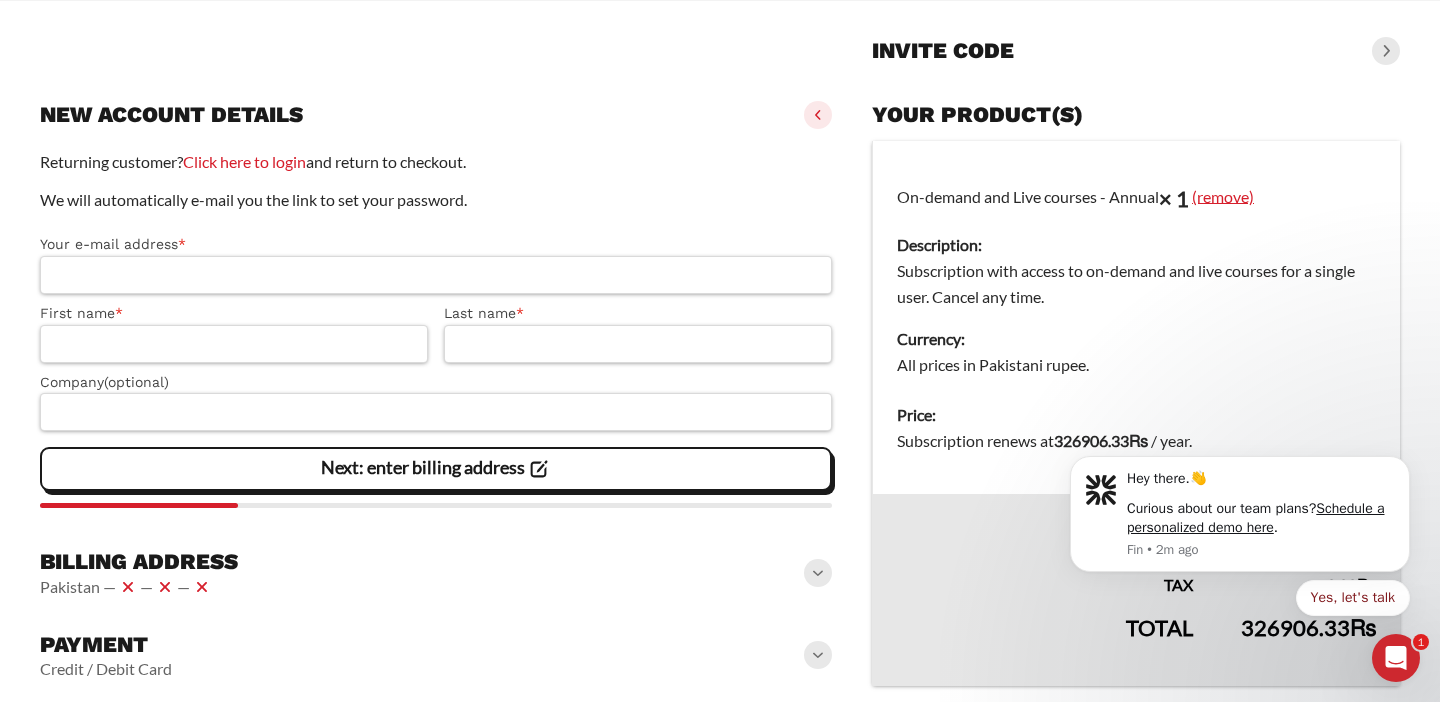 click on "(remove)" at bounding box center [1223, 195] 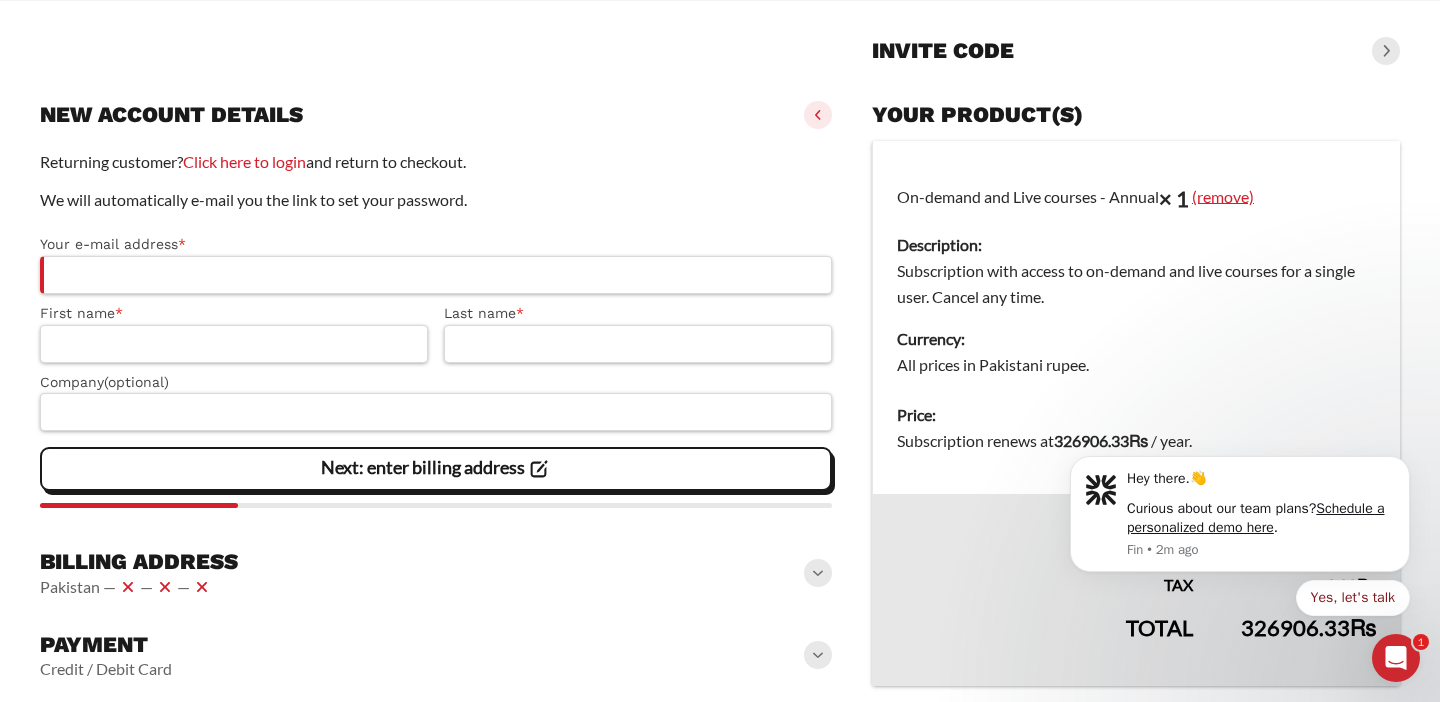 click on "(remove)" at bounding box center (1223, 195) 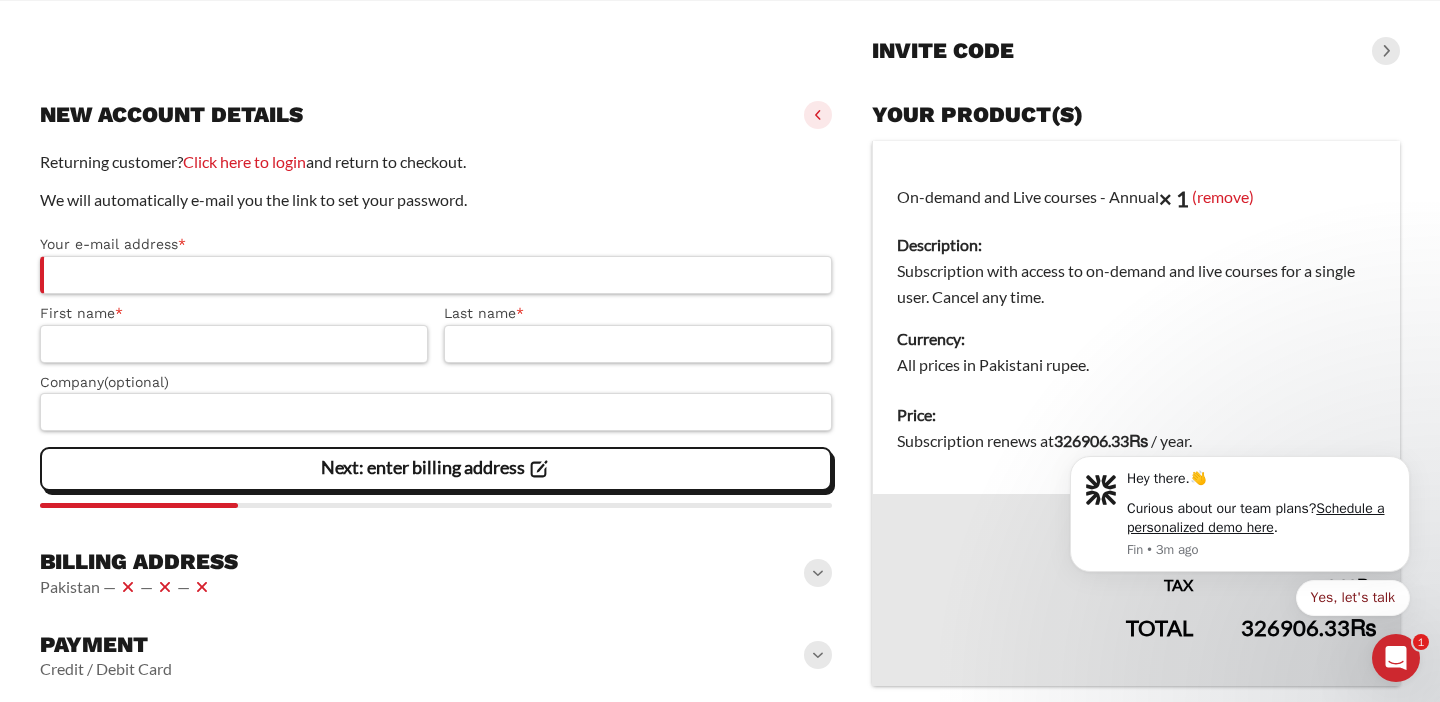 scroll, scrollTop: 0, scrollLeft: 0, axis: both 